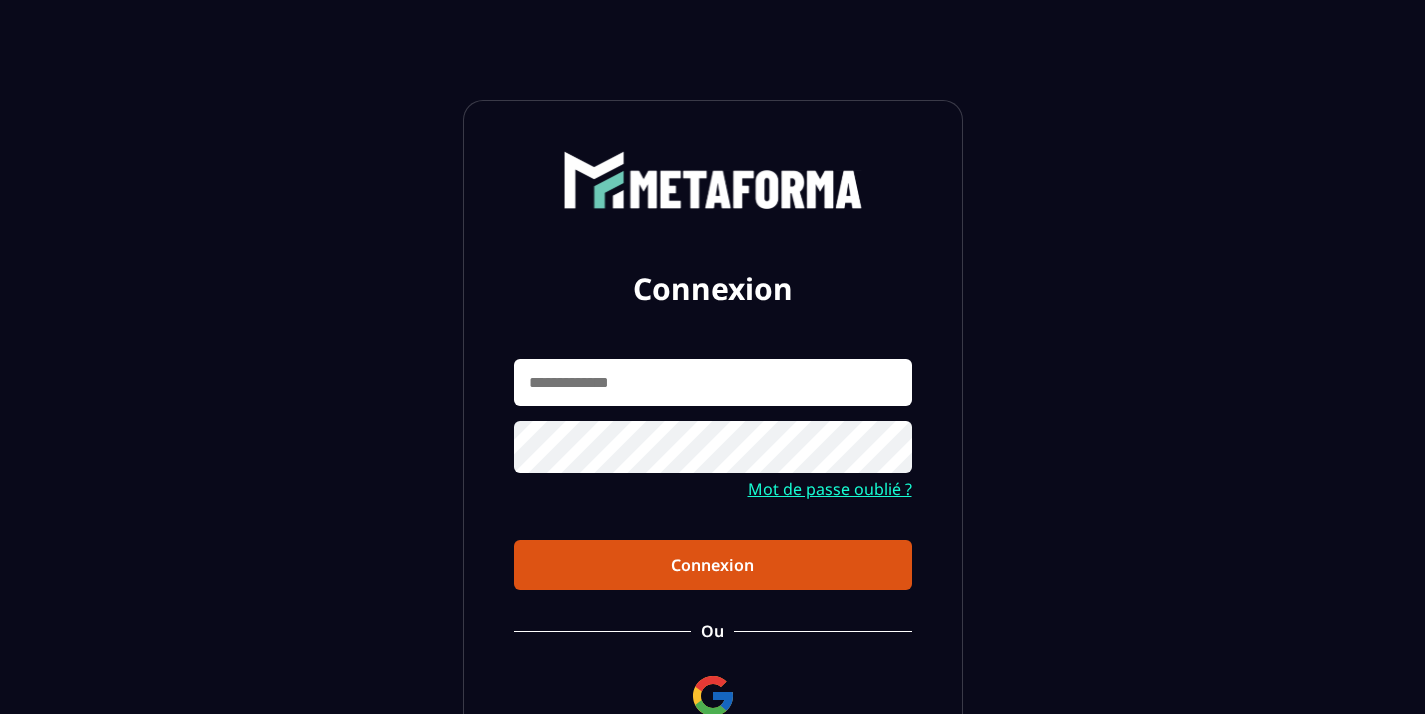scroll, scrollTop: 0, scrollLeft: 0, axis: both 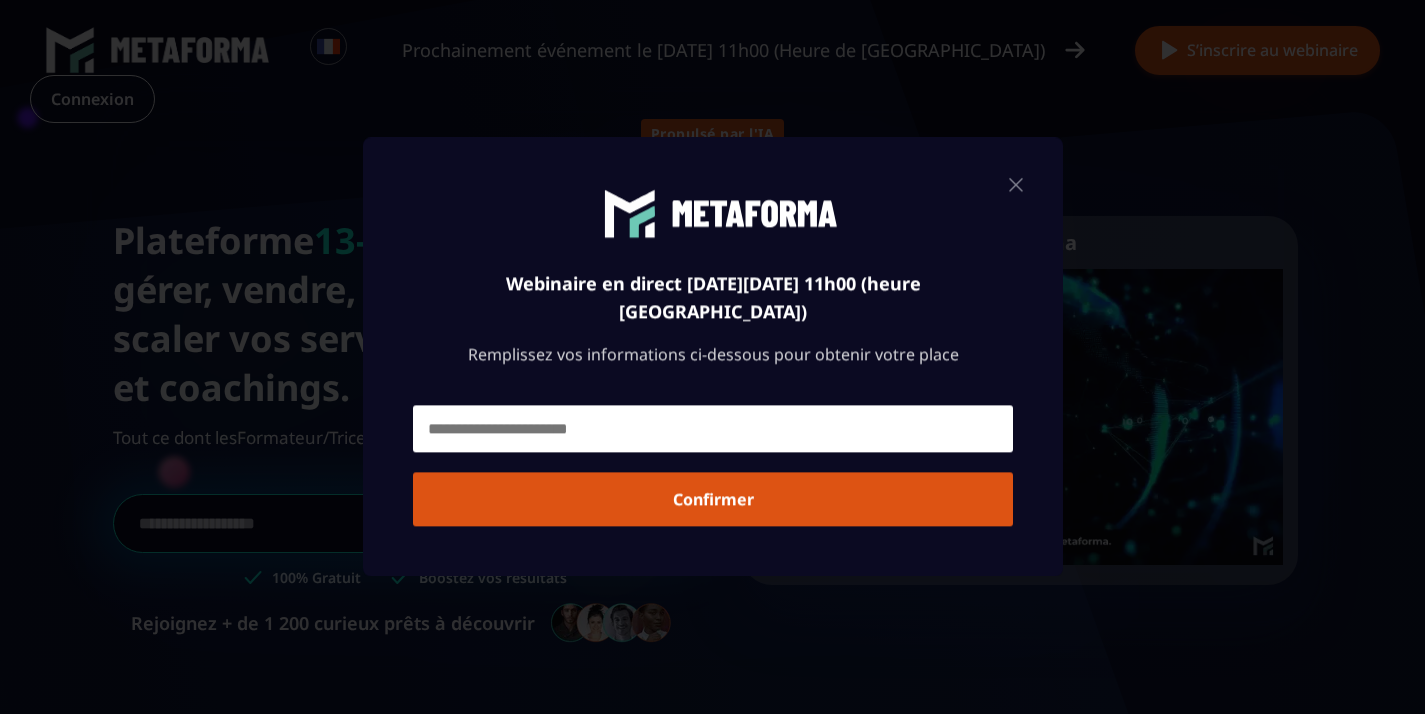 click at bounding box center [713, 429] 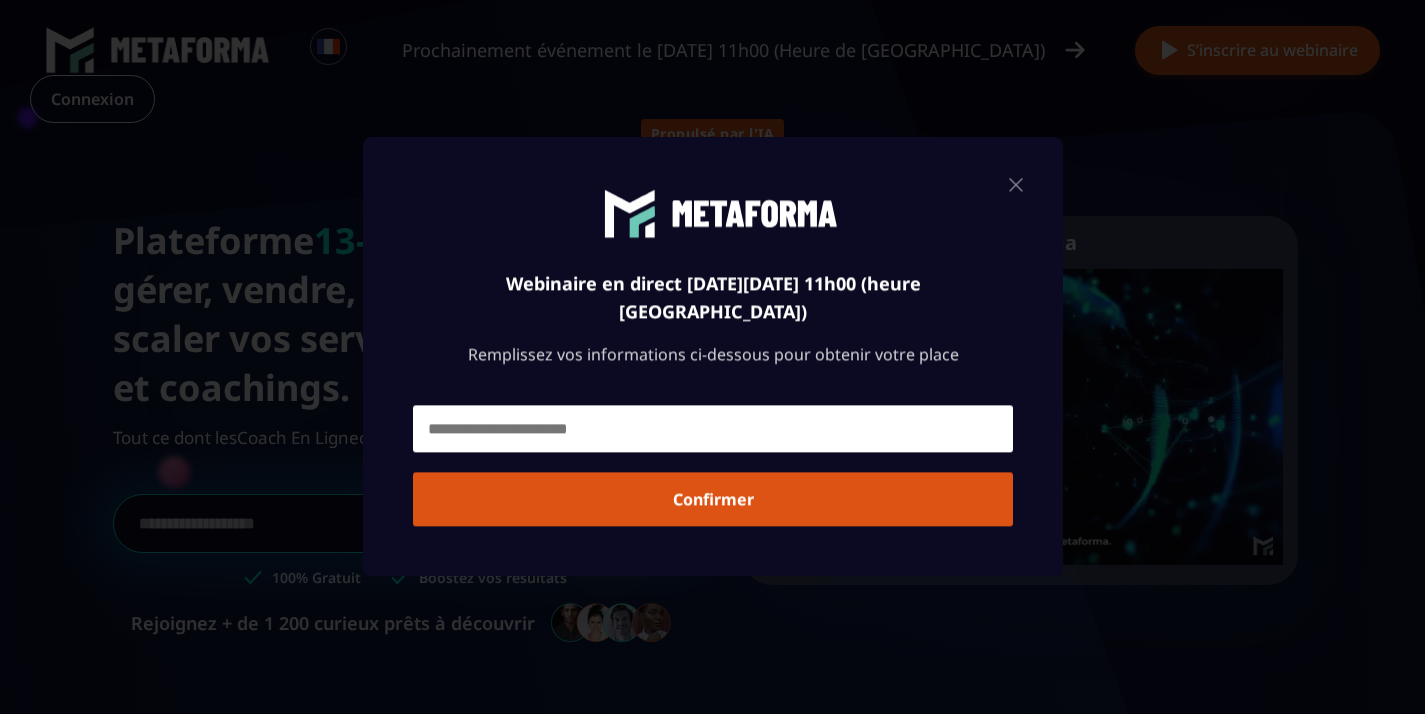type on "**********" 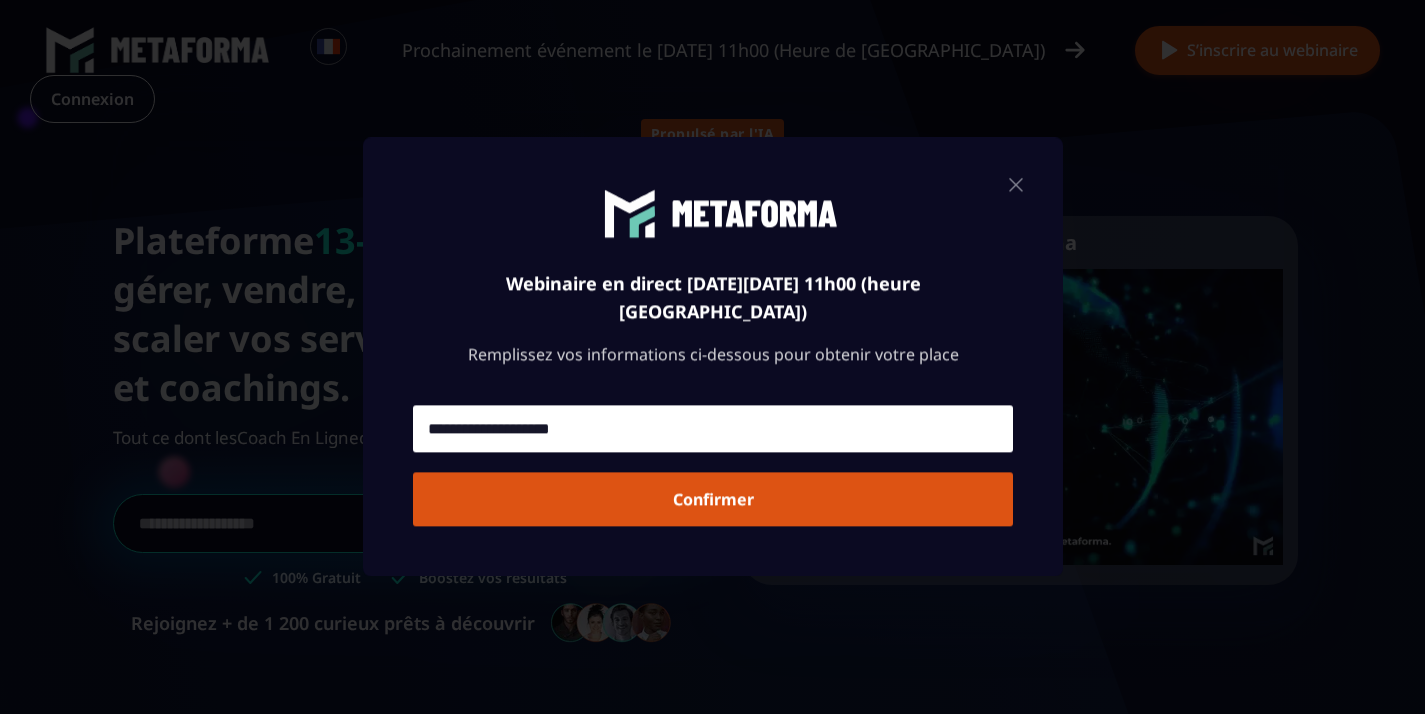 click on "Confirmer" at bounding box center [713, 500] 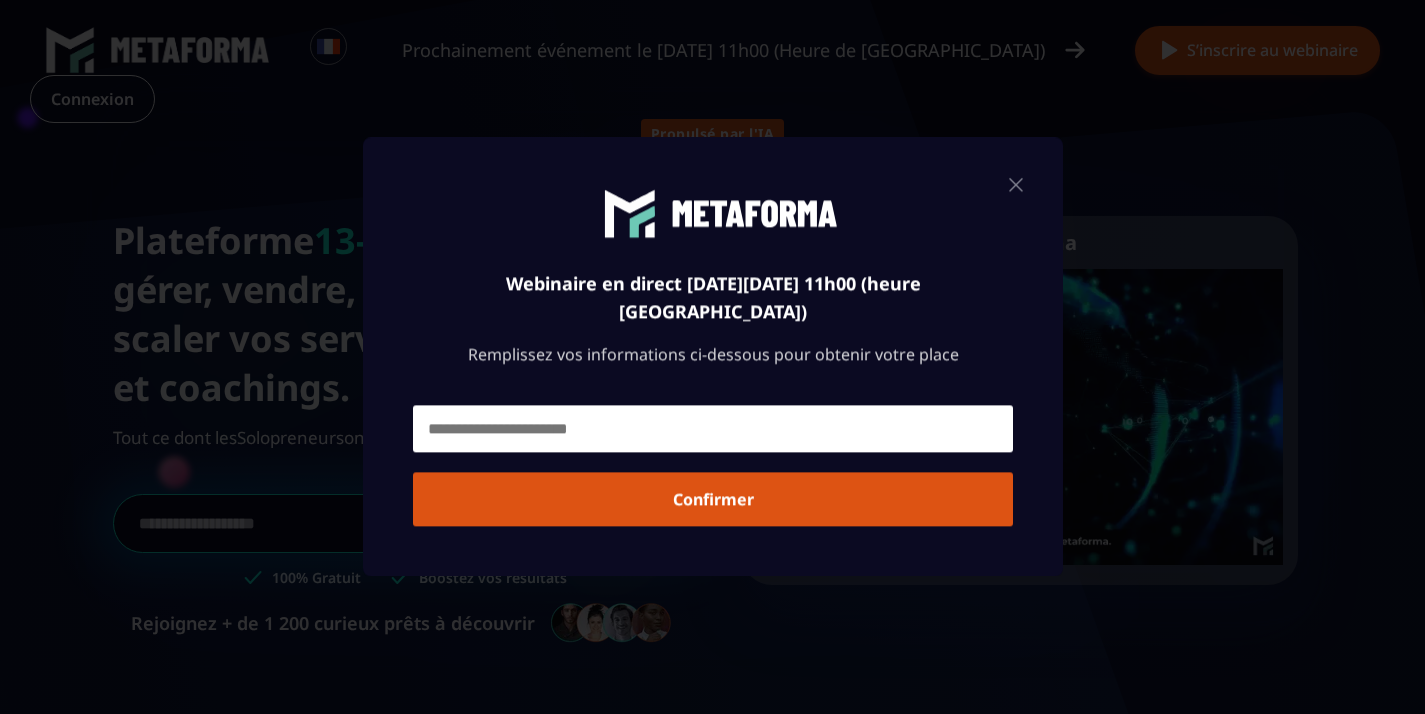 click on "Confirmer" at bounding box center (713, 500) 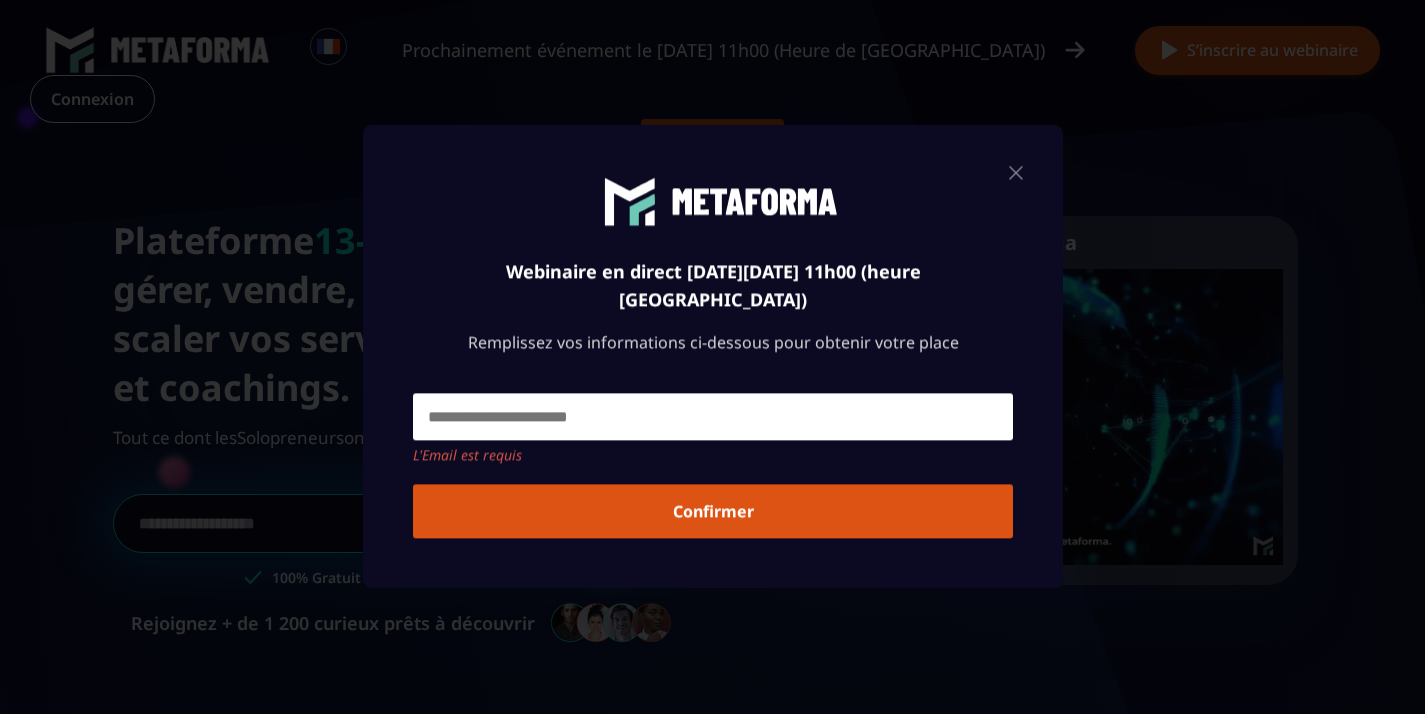click at bounding box center (713, 417) 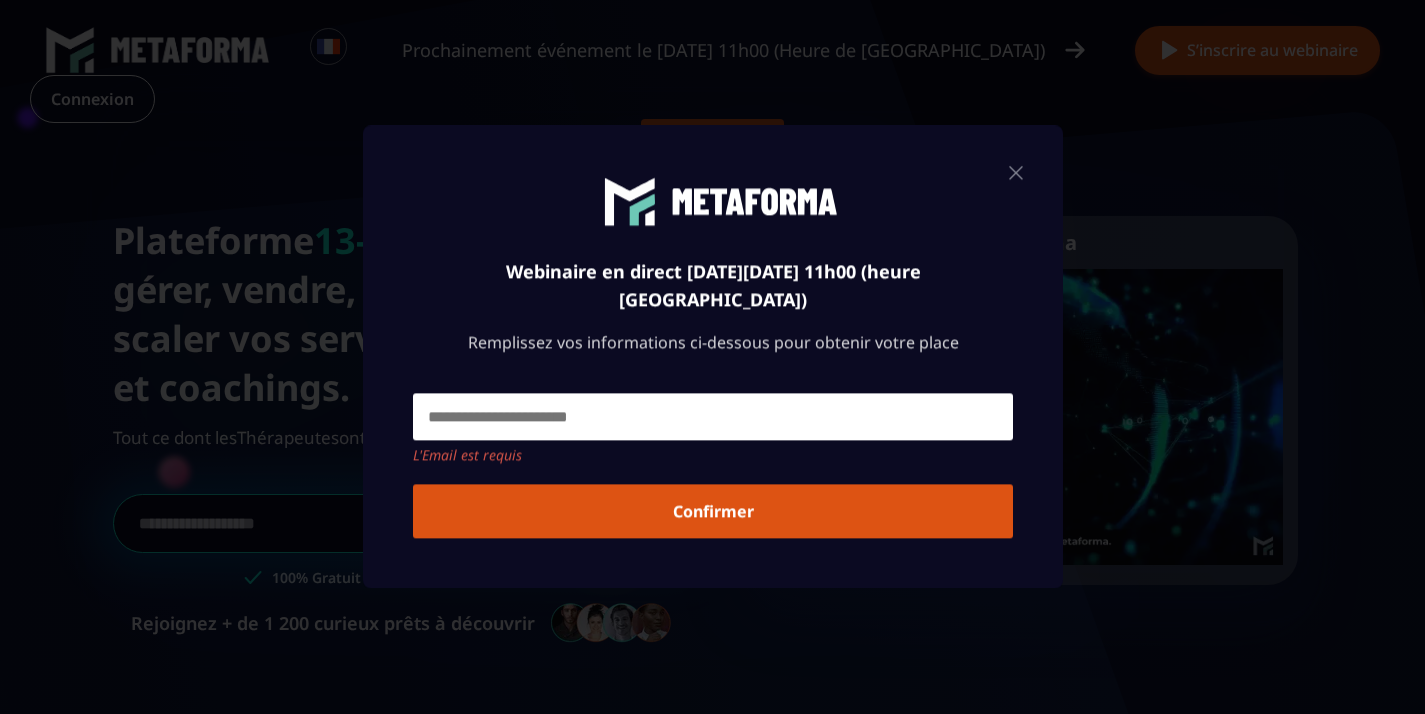 type on "**********" 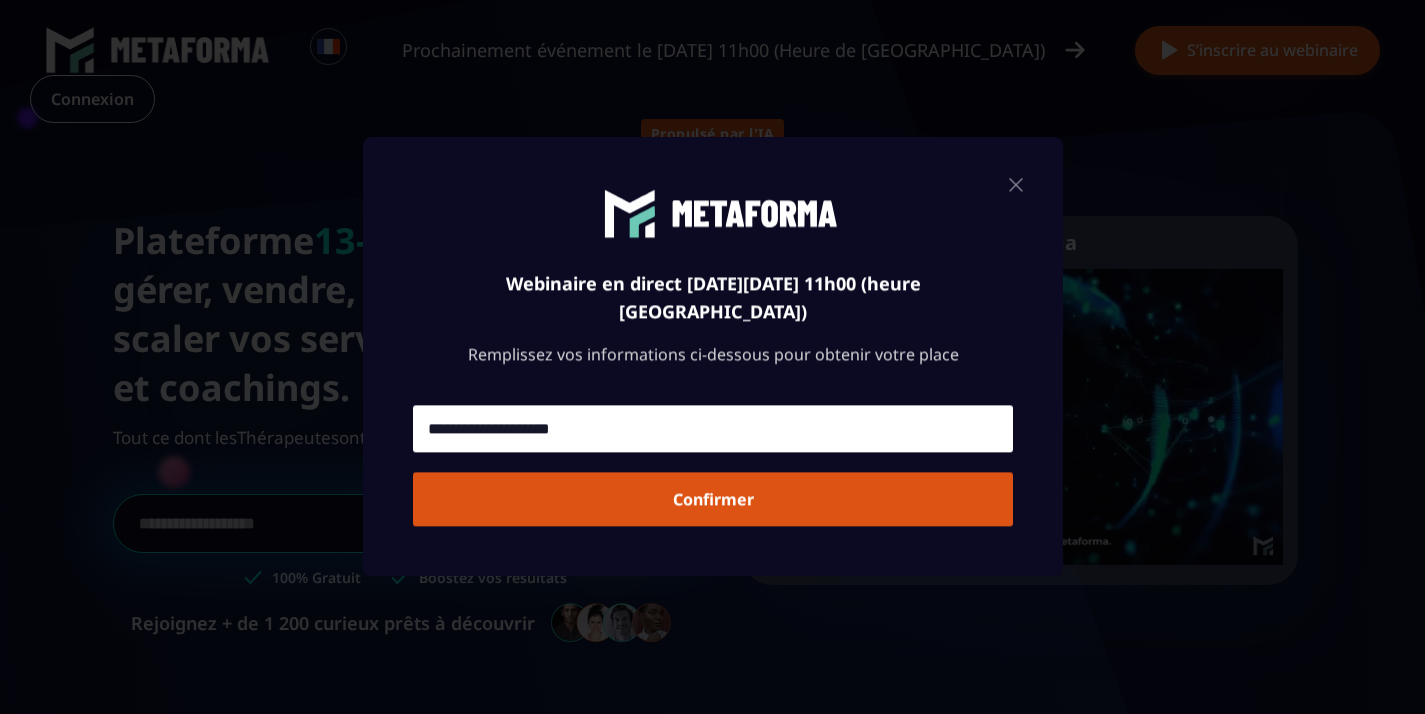click on "Confirmer" at bounding box center [713, 500] 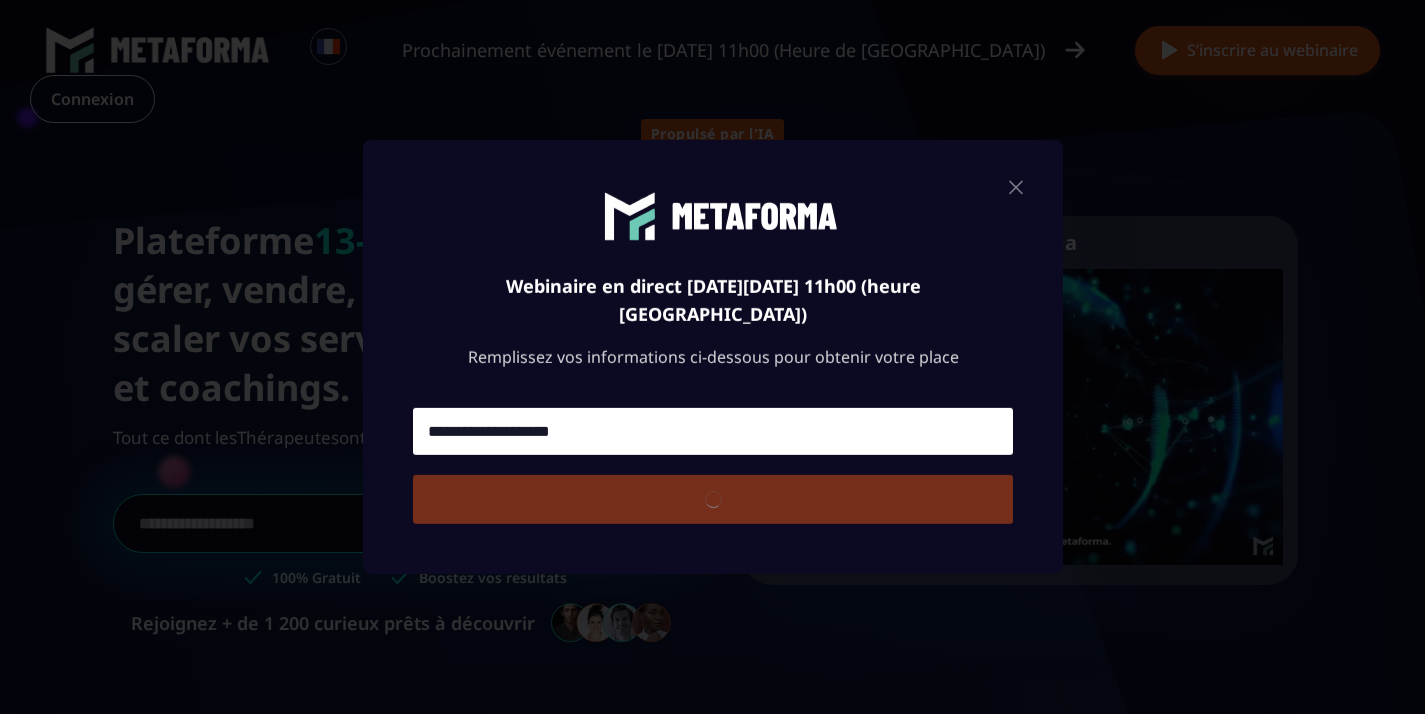 type 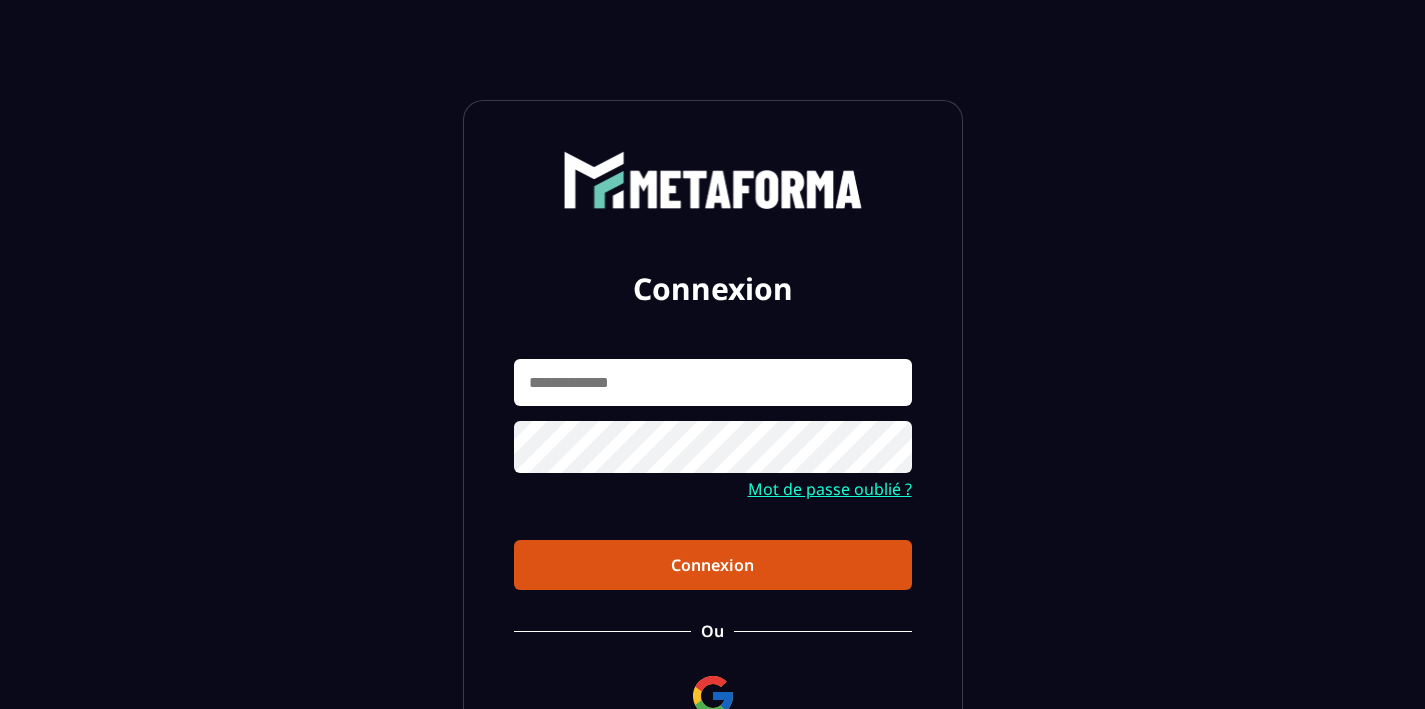 scroll, scrollTop: 0, scrollLeft: 0, axis: both 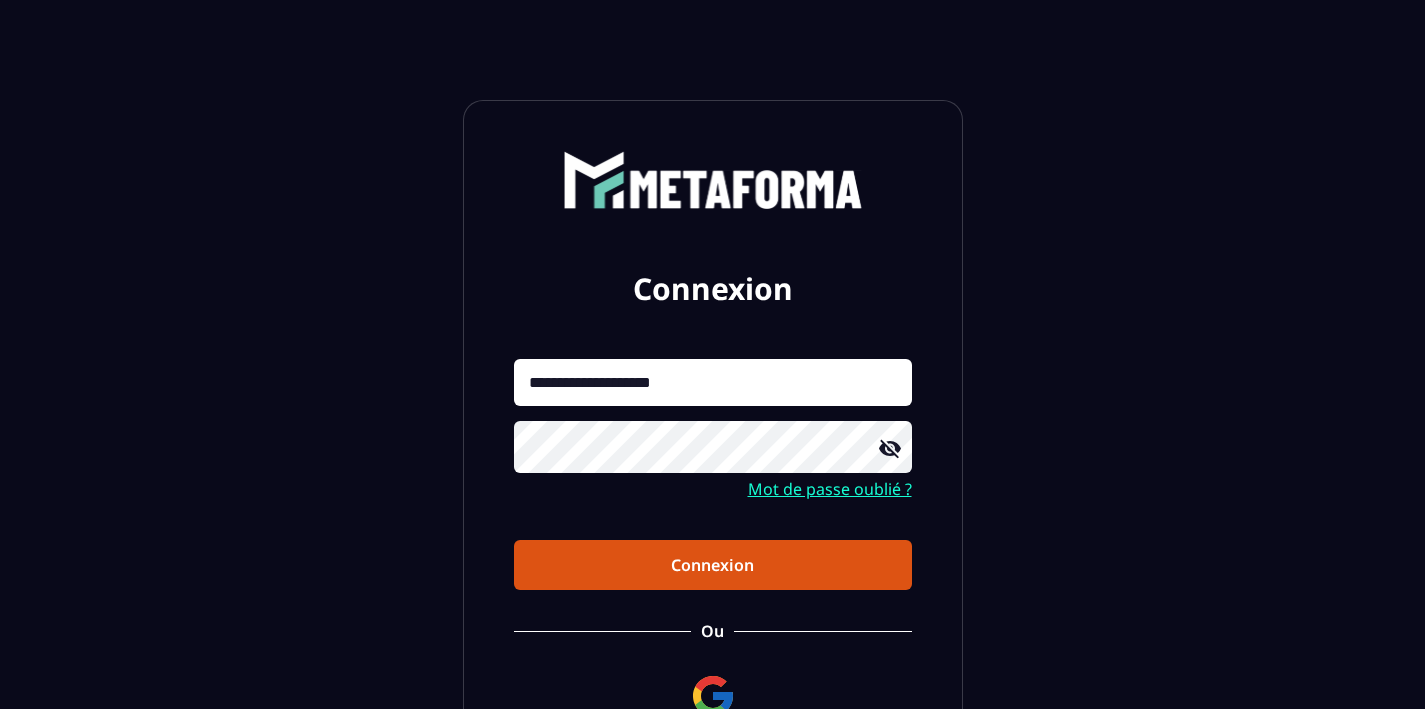 click on "Connexion" at bounding box center [713, 565] 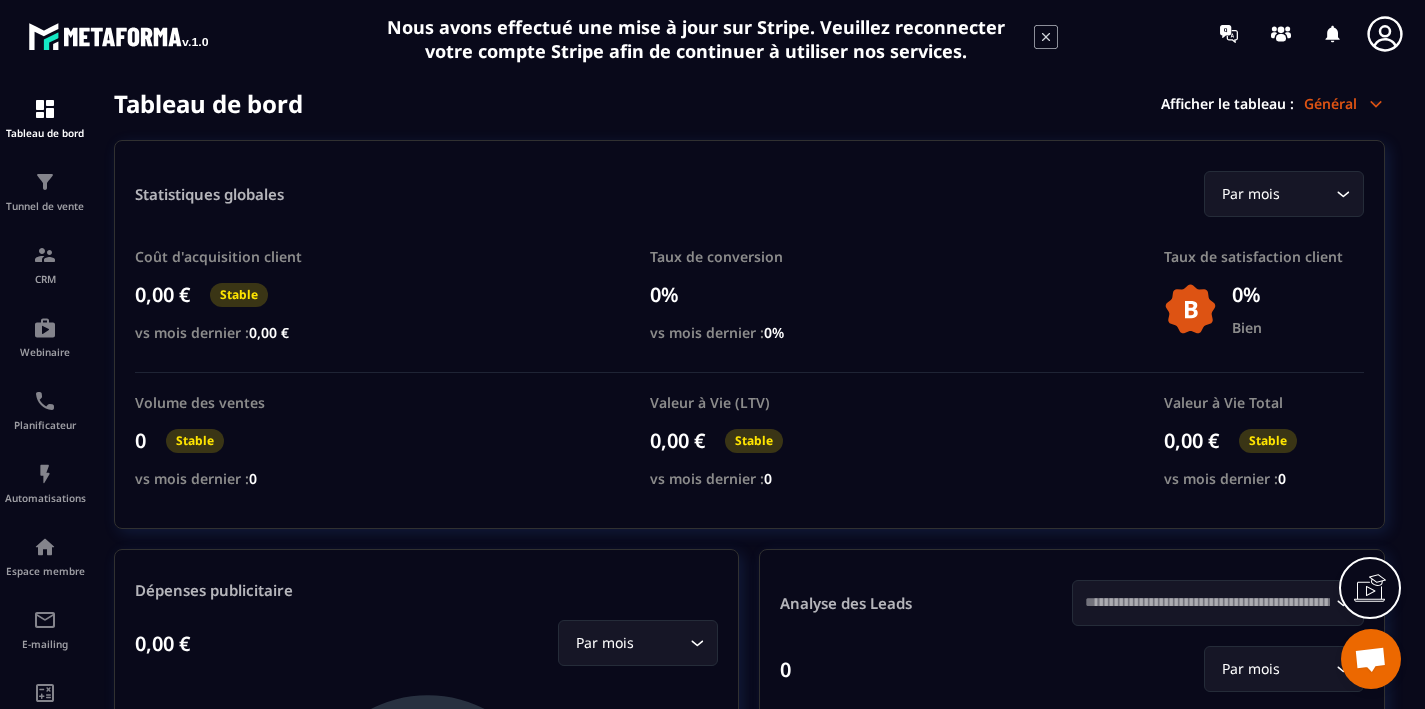 click 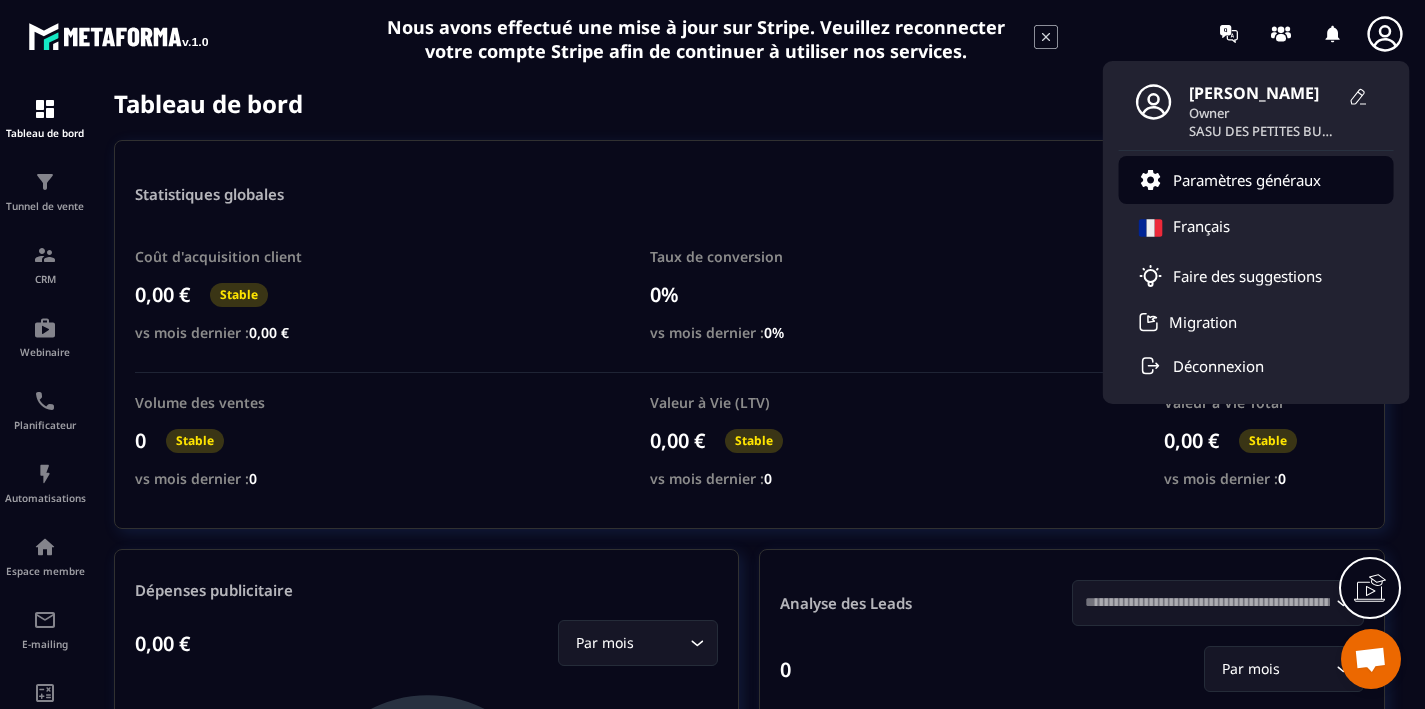 click on "Paramètres généraux" at bounding box center (1247, 180) 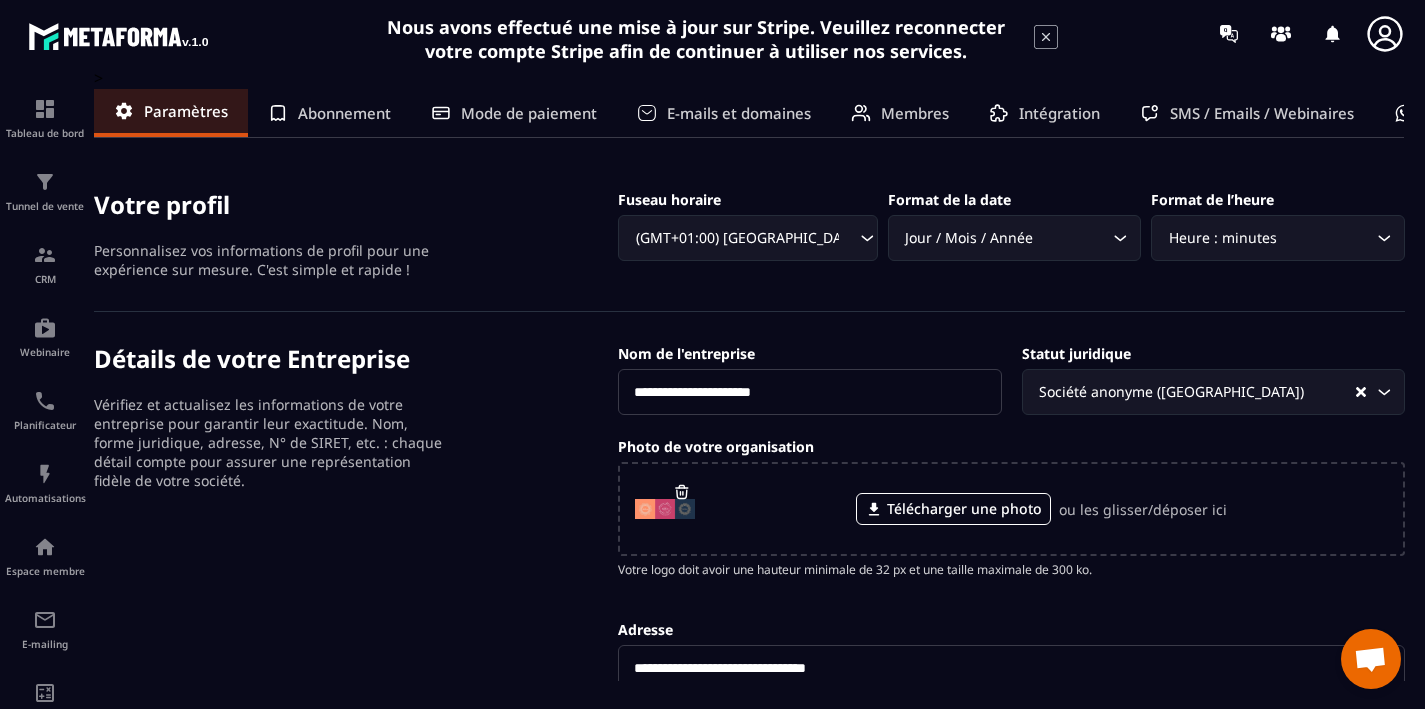 click on "Membres" at bounding box center [915, 113] 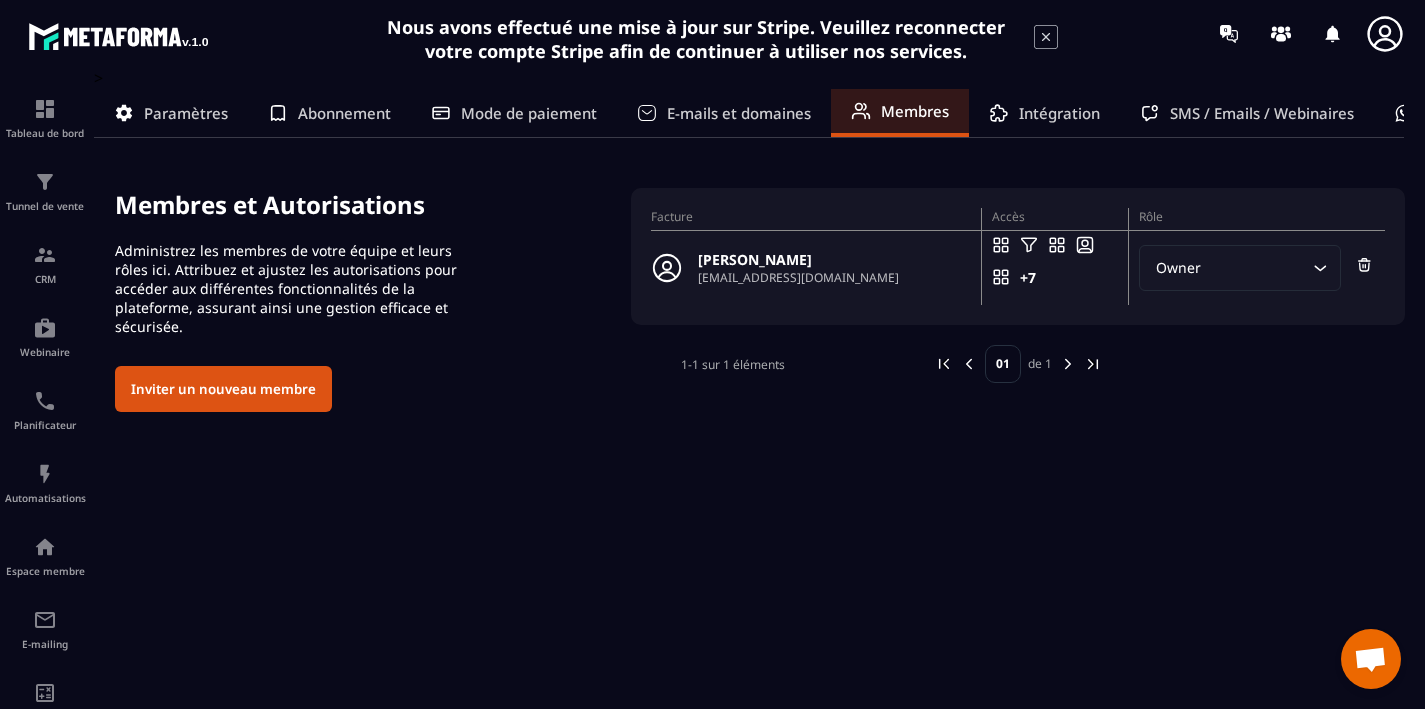 click on "Tableau de bord Tunnel de vente CRM Webinaire Planificateur Automatisations Espace membre E-mailing Comptabilité  IA prospects" at bounding box center [170, 386] 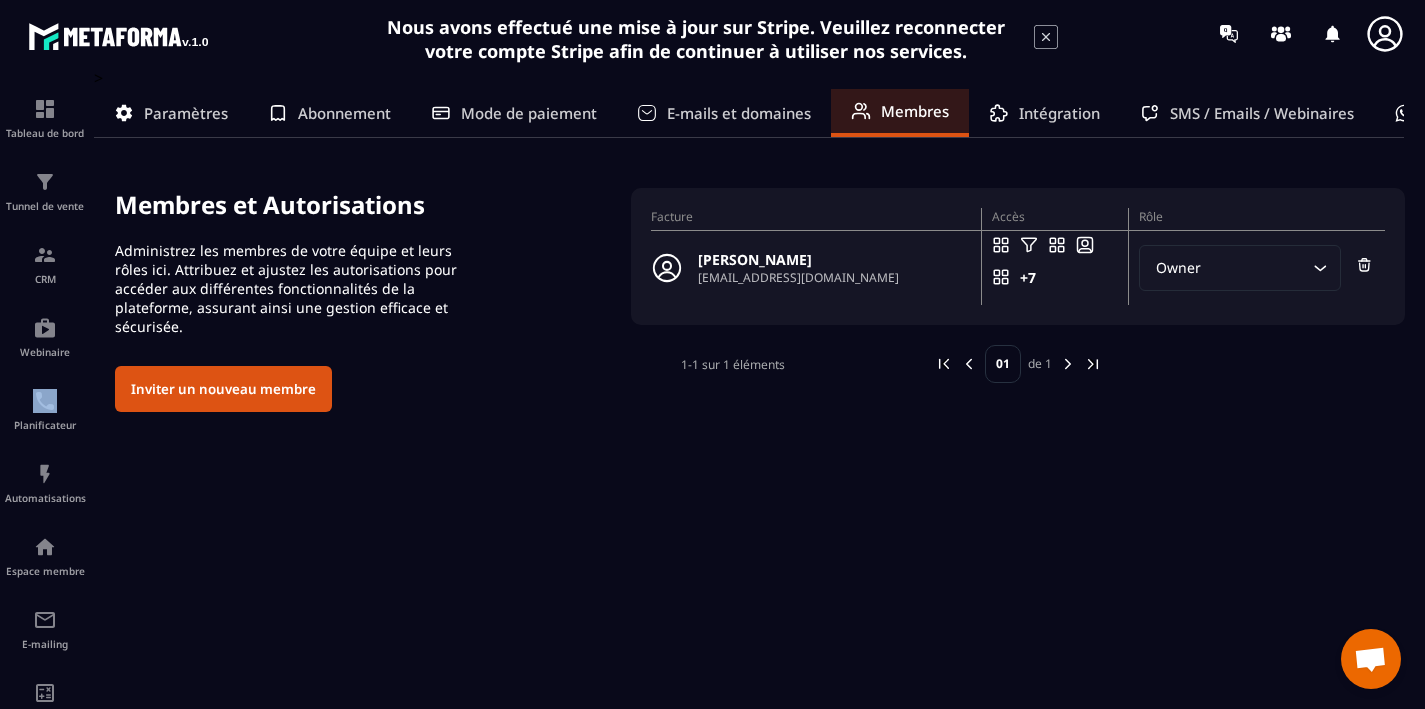 click on "Tableau de bord Tunnel de vente CRM Webinaire Planificateur Automatisations Espace membre E-mailing Comptabilité  IA prospects" at bounding box center (170, 386) 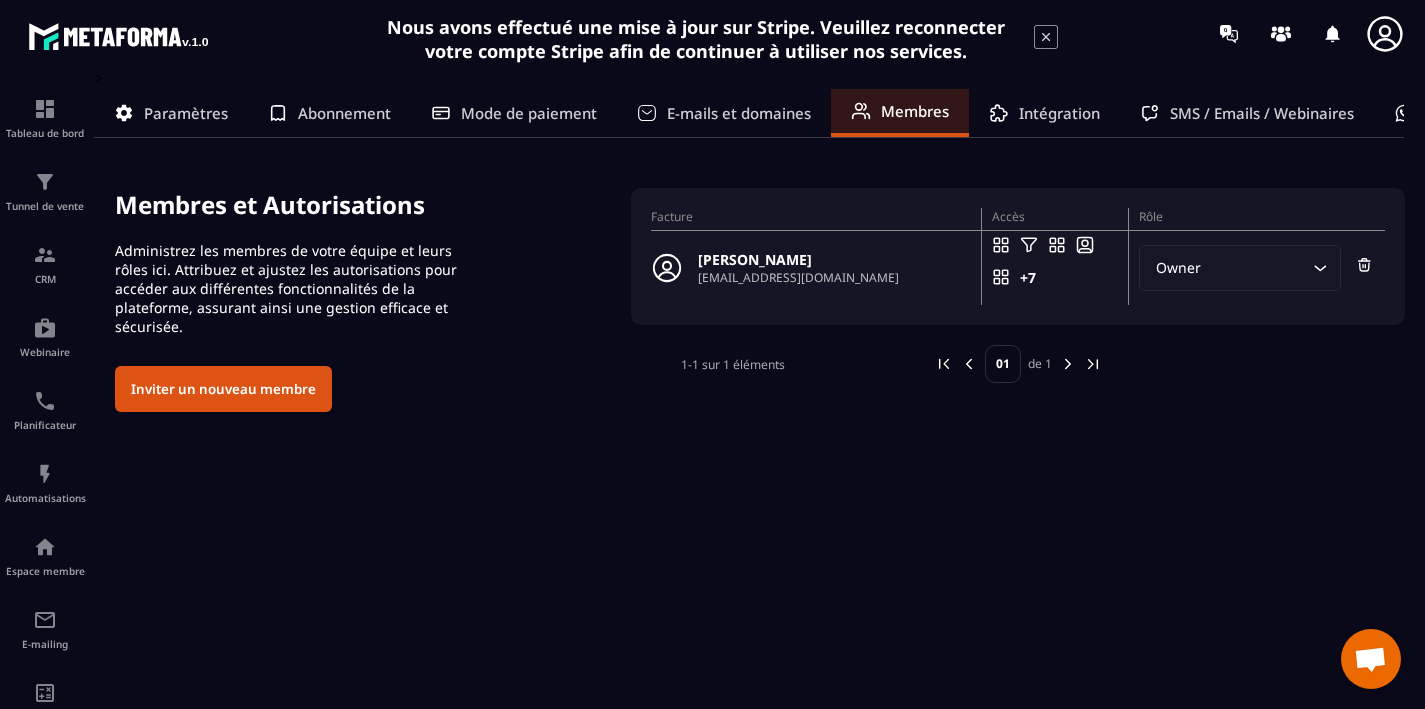 click 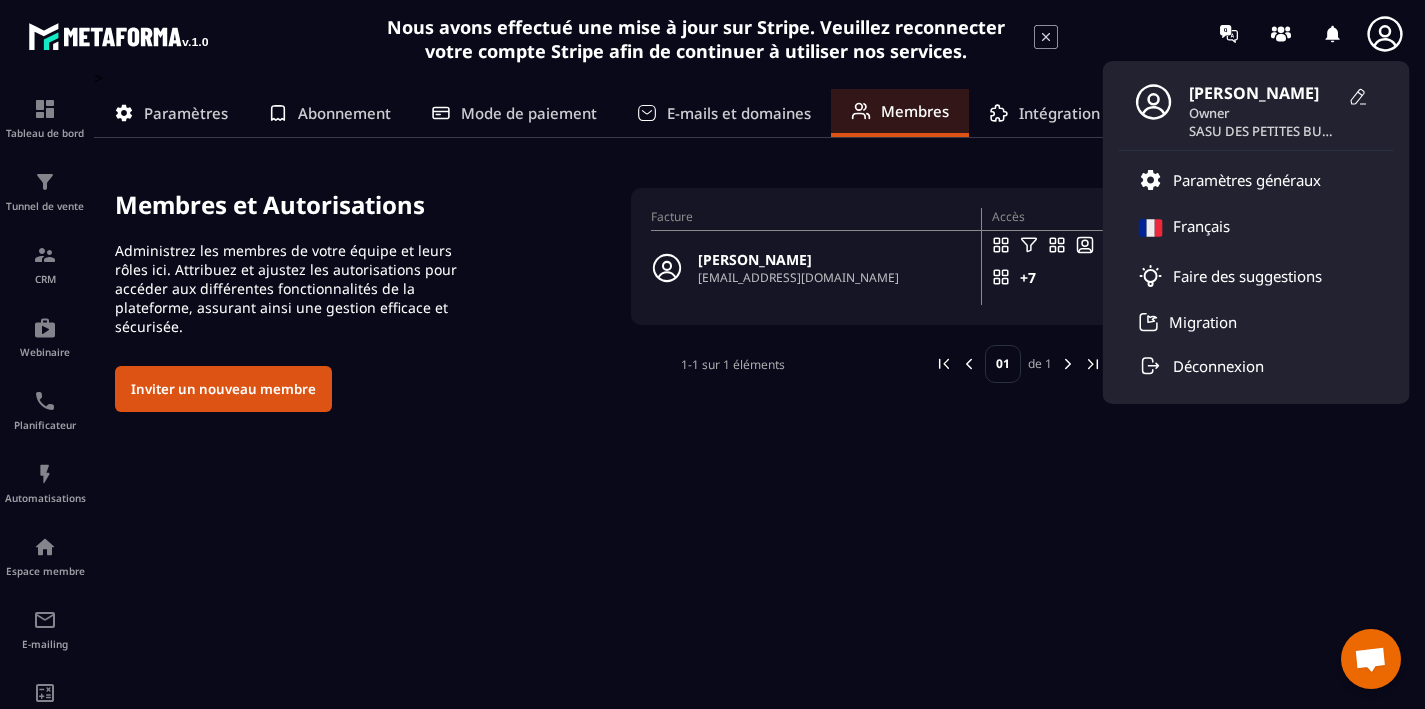 click on "SABRINA ZWILLER" at bounding box center [1264, 93] 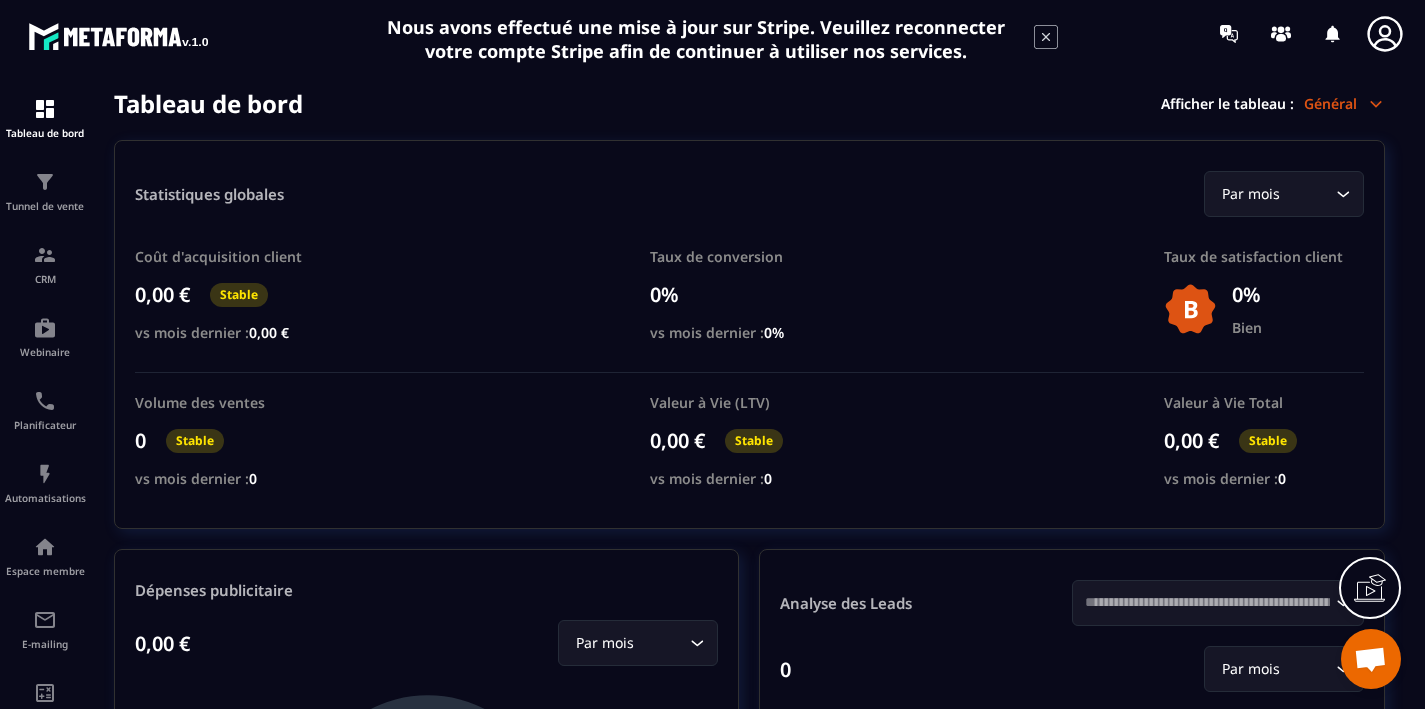 click 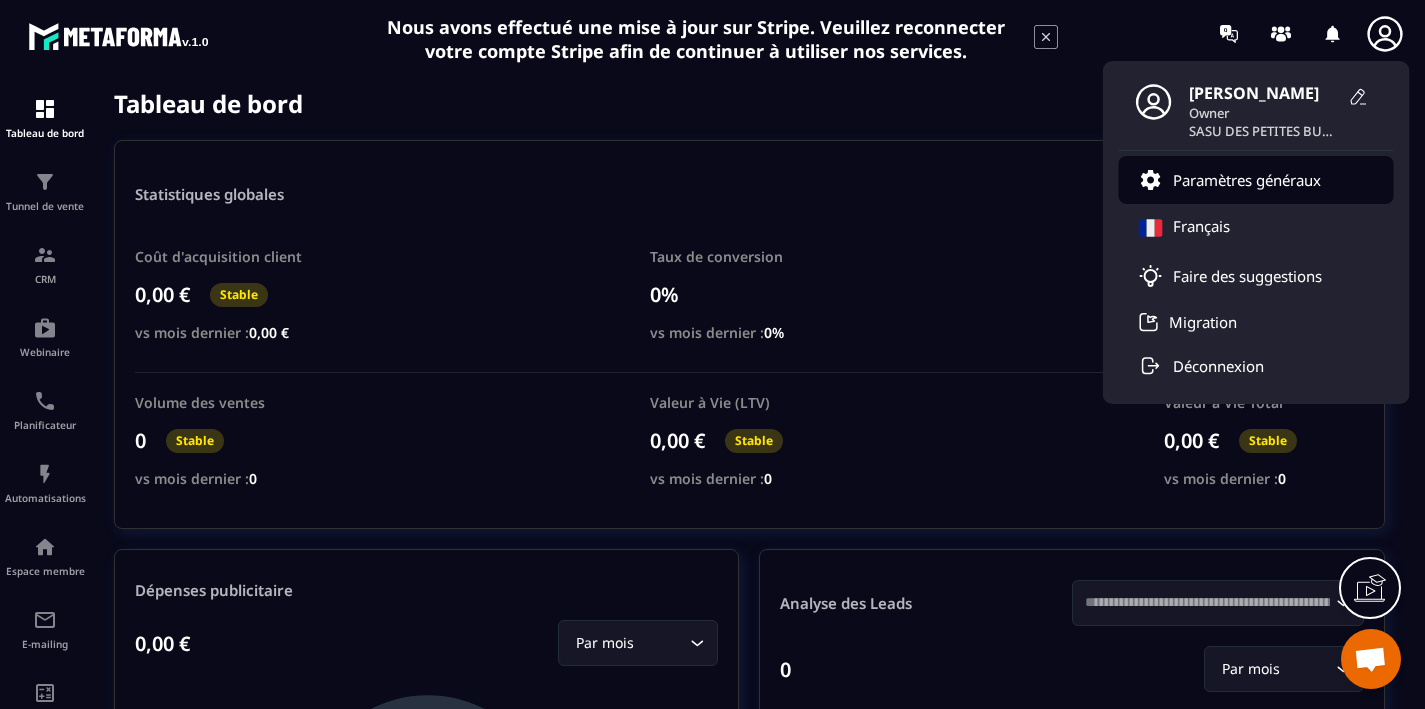 click on "Paramètres généraux" at bounding box center (1256, 180) 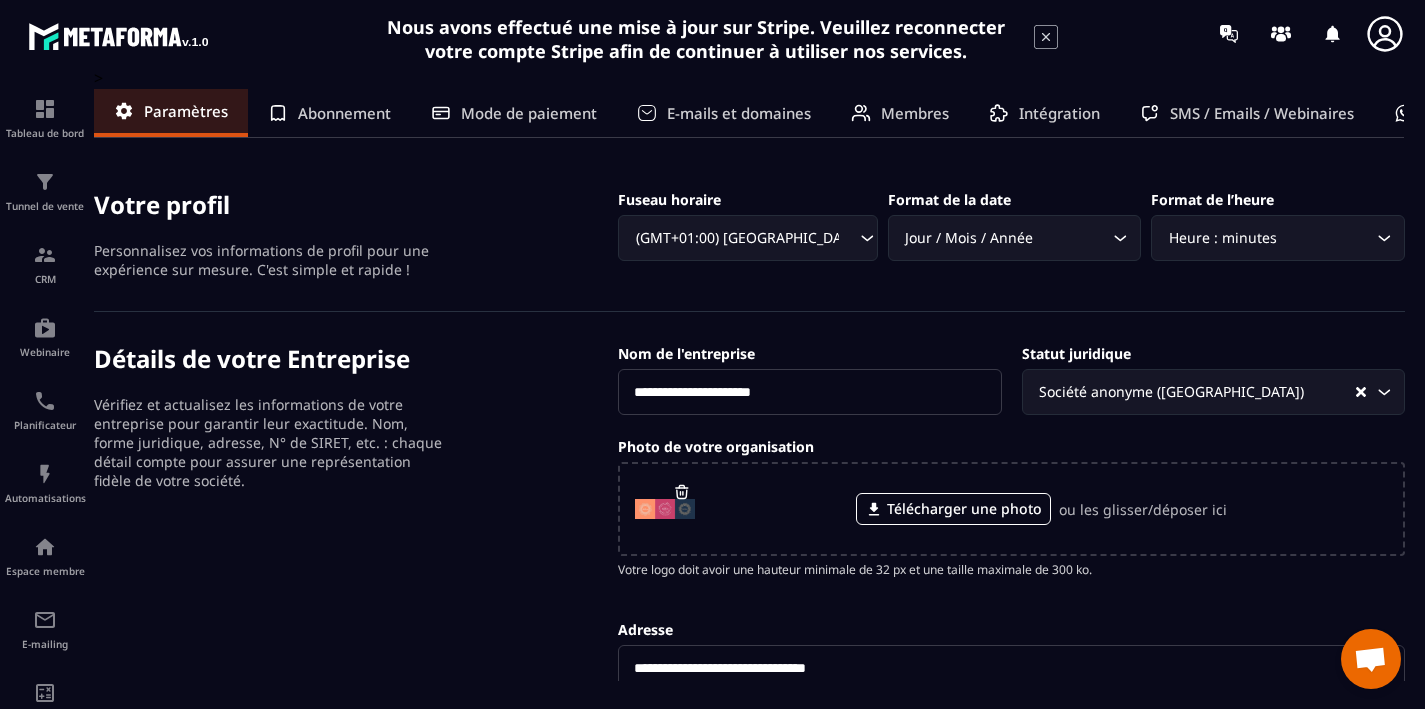 click on "Membres" at bounding box center [915, 113] 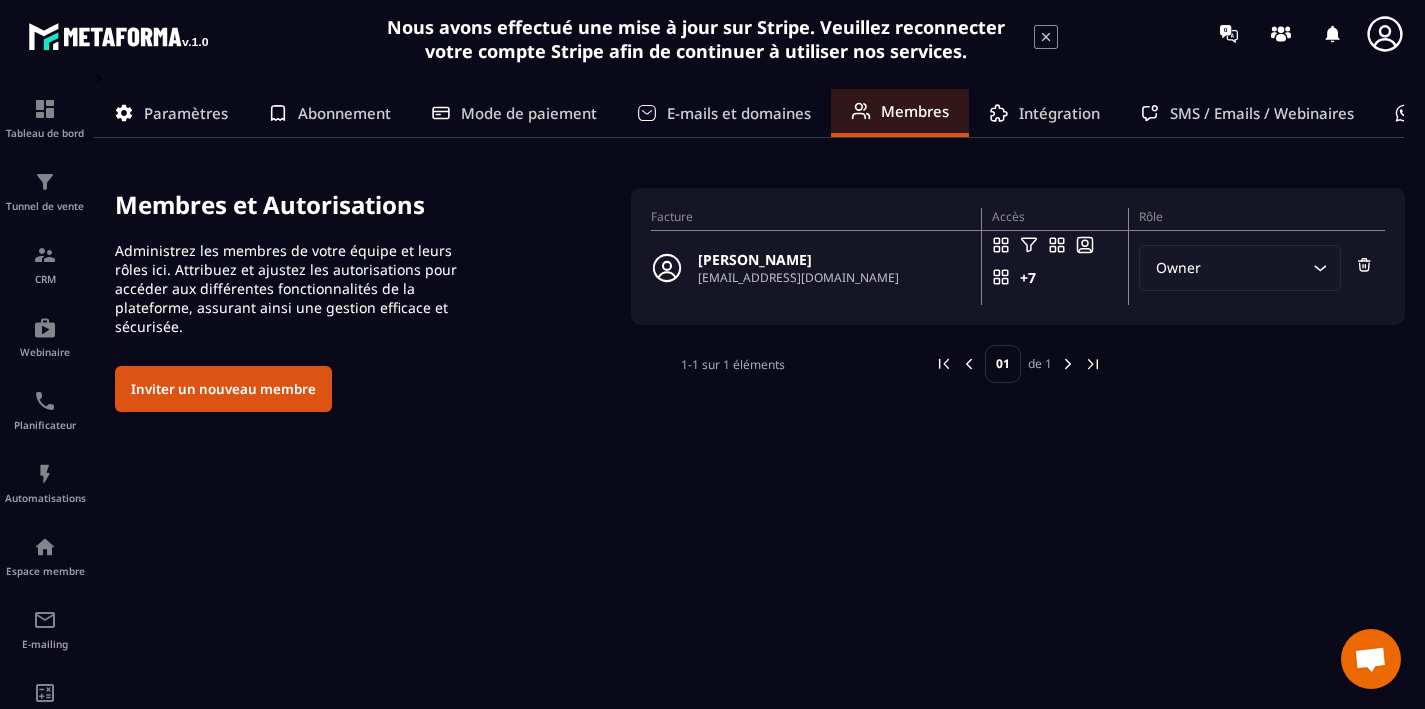 click on "Tableau de bord Tunnel de vente CRM Webinaire Planificateur Automatisations Espace membre E-mailing Comptabilité  IA prospects" at bounding box center [170, 386] 